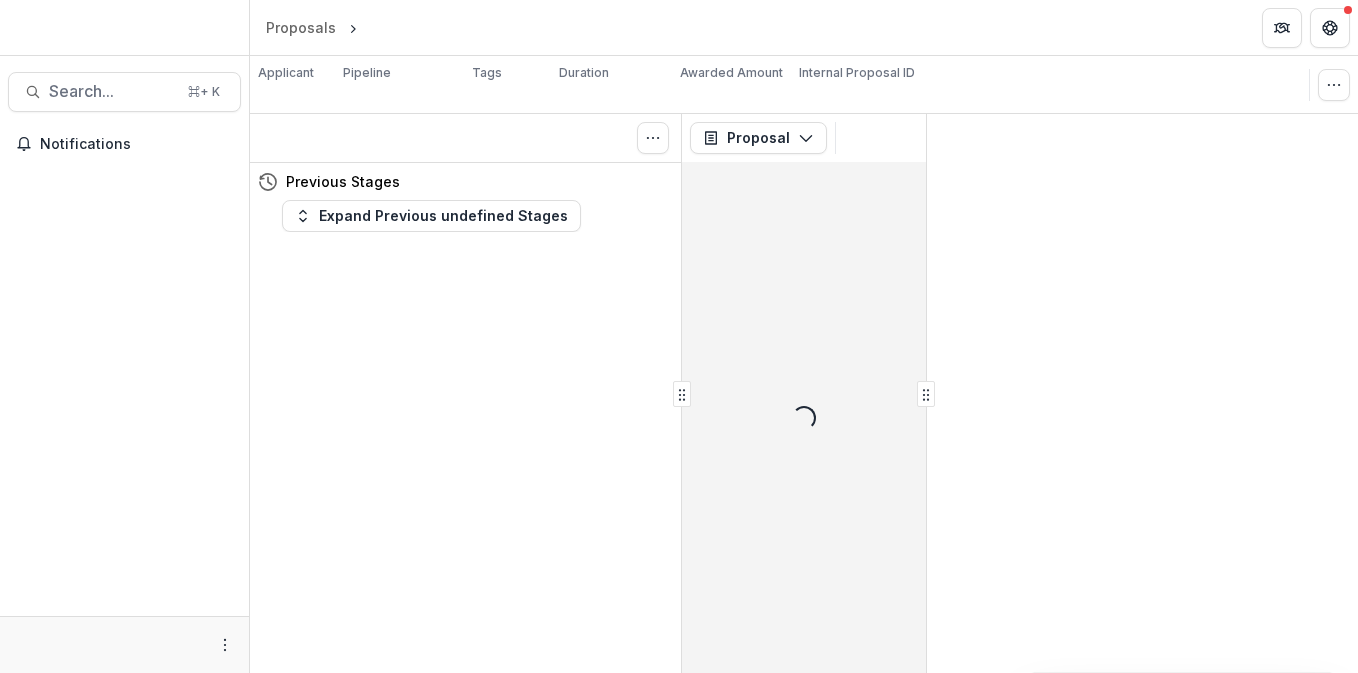 scroll, scrollTop: 0, scrollLeft: 0, axis: both 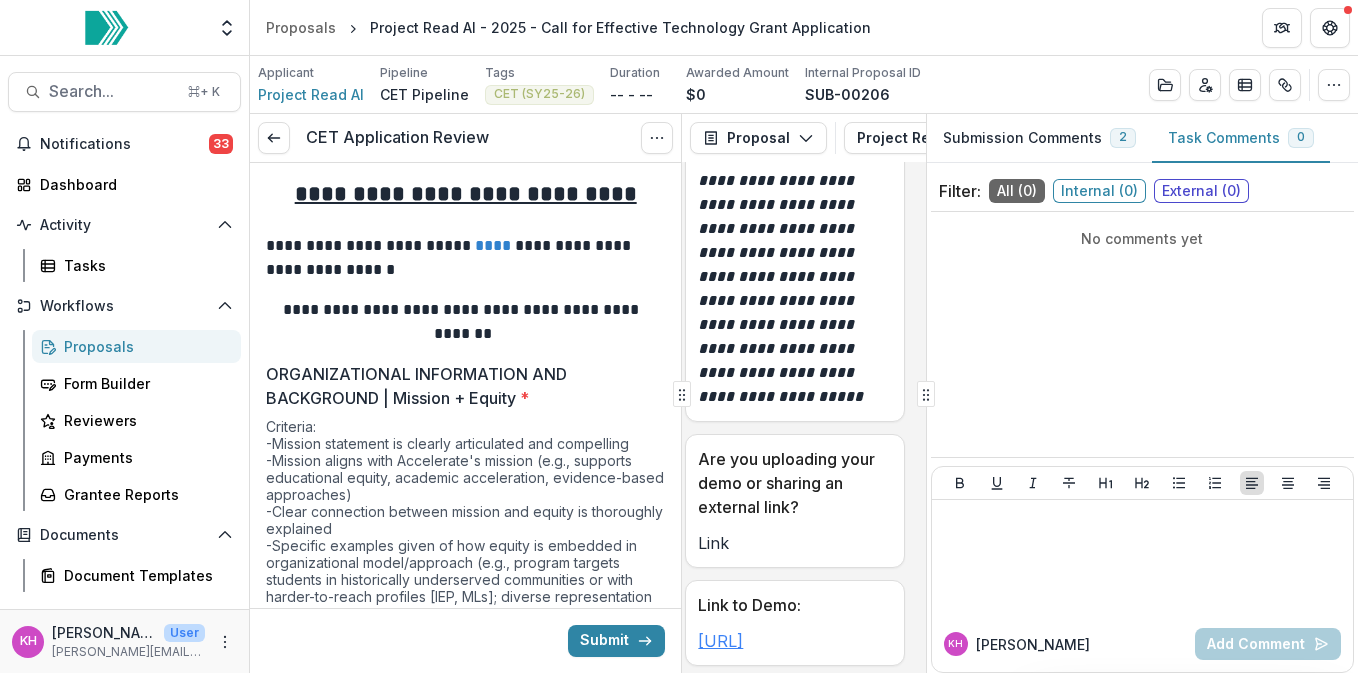 click on "[URL]" at bounding box center [720, 641] 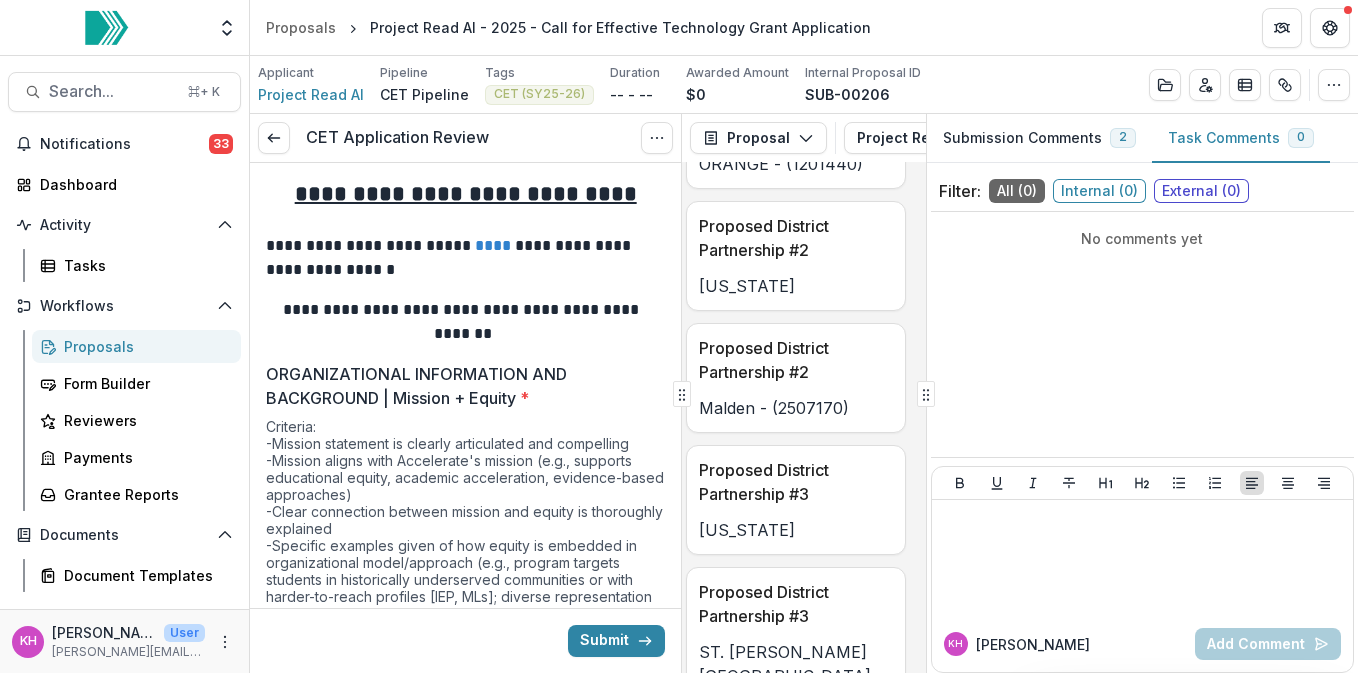 scroll, scrollTop: 35454, scrollLeft: 8, axis: both 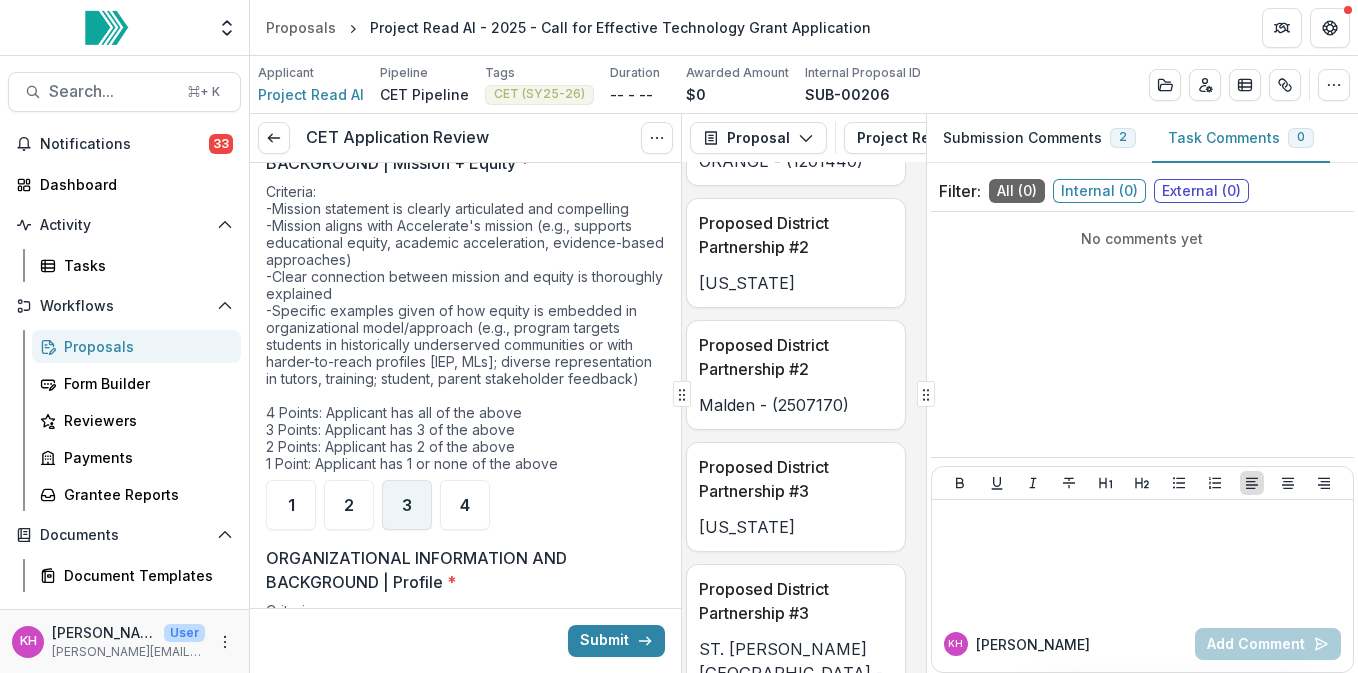 click on "3" at bounding box center (407, 505) 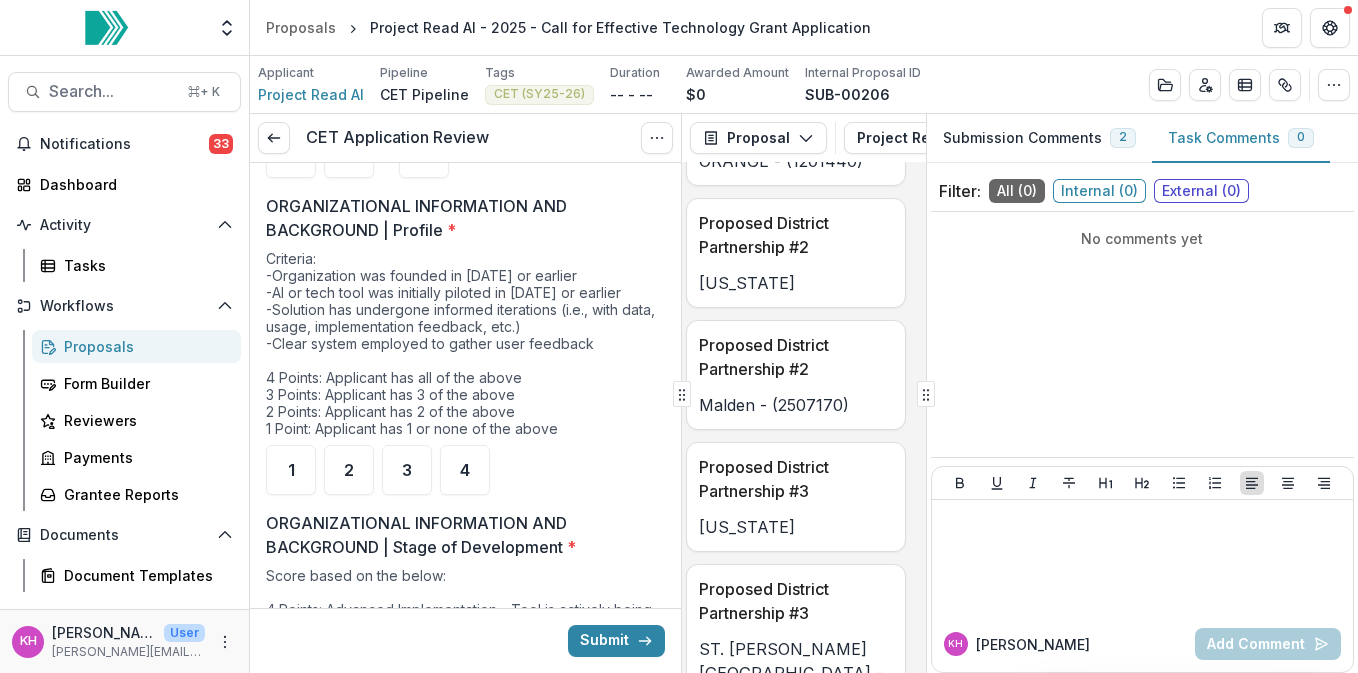 scroll, scrollTop: 588, scrollLeft: 0, axis: vertical 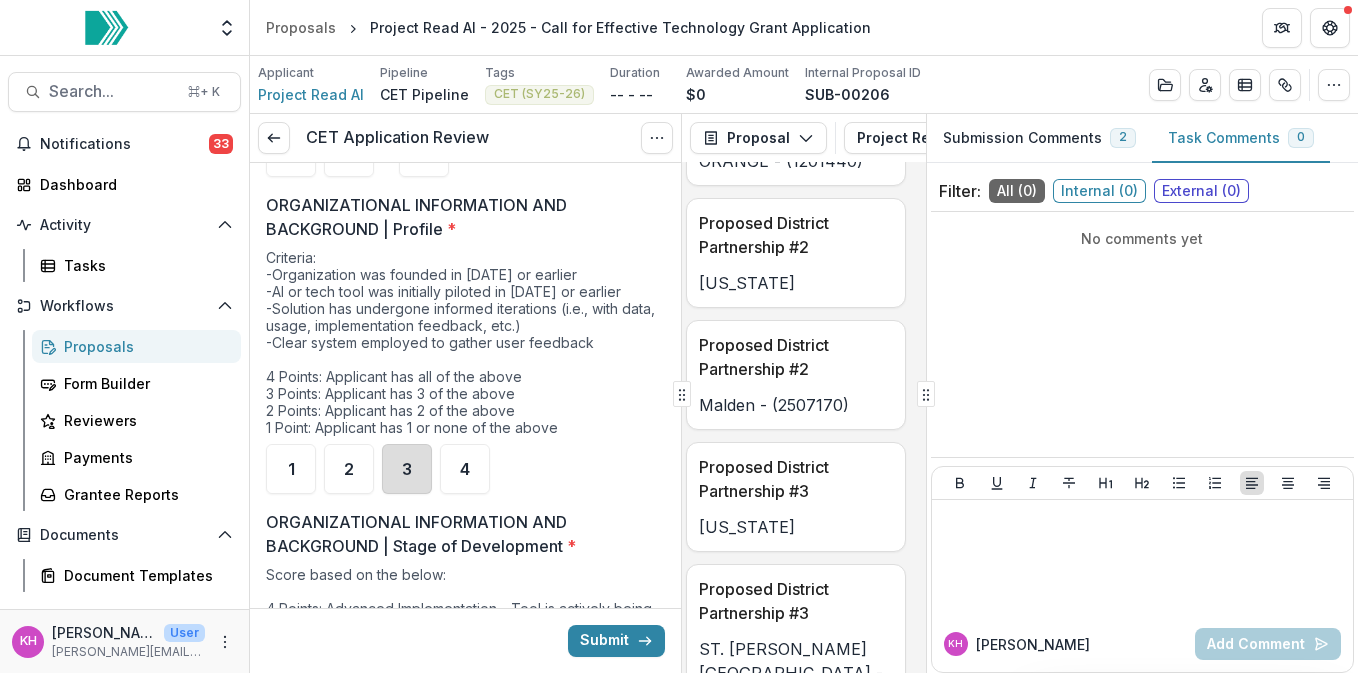click on "3" at bounding box center (407, 469) 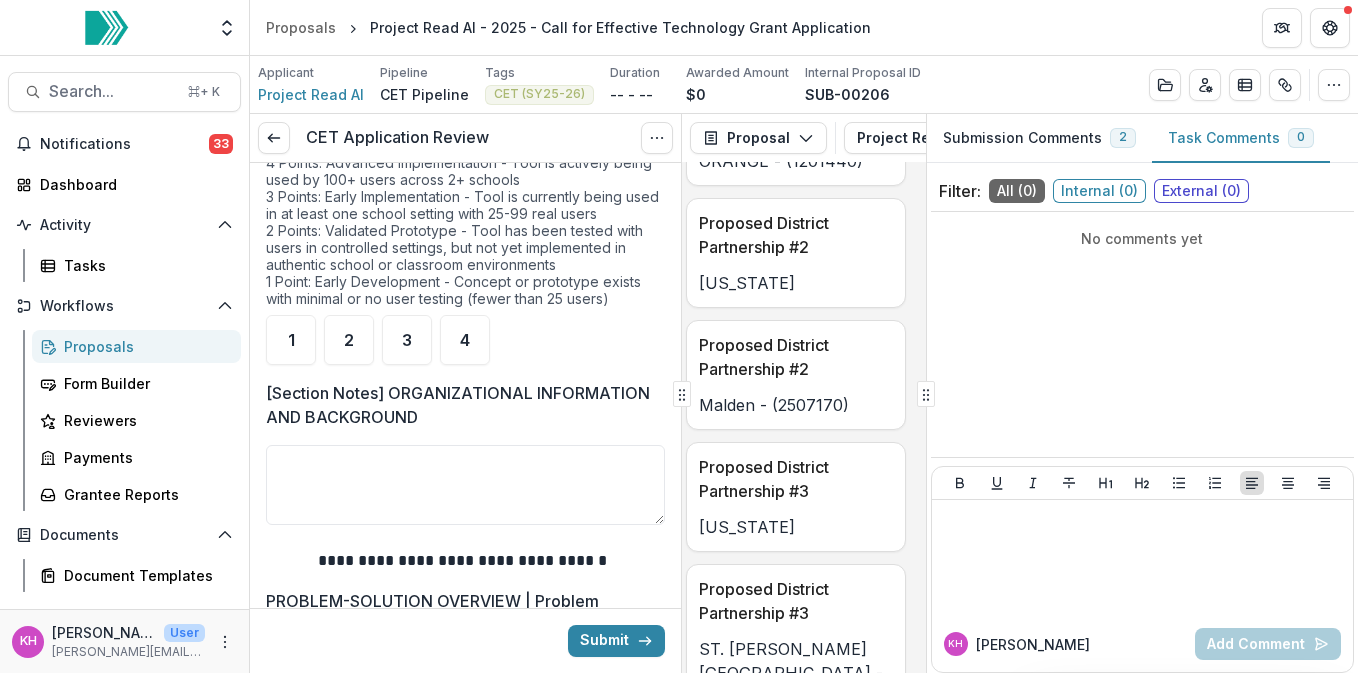 scroll, scrollTop: 1039, scrollLeft: 0, axis: vertical 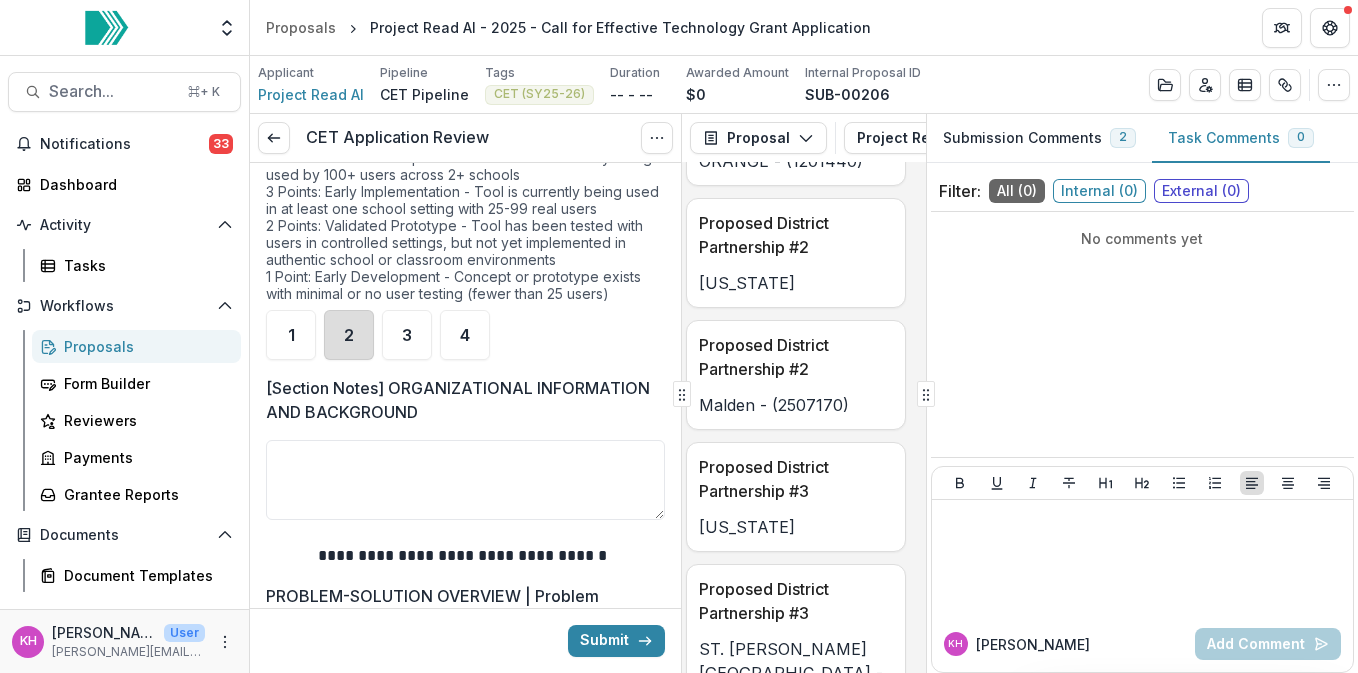 click on "2" at bounding box center [349, 335] 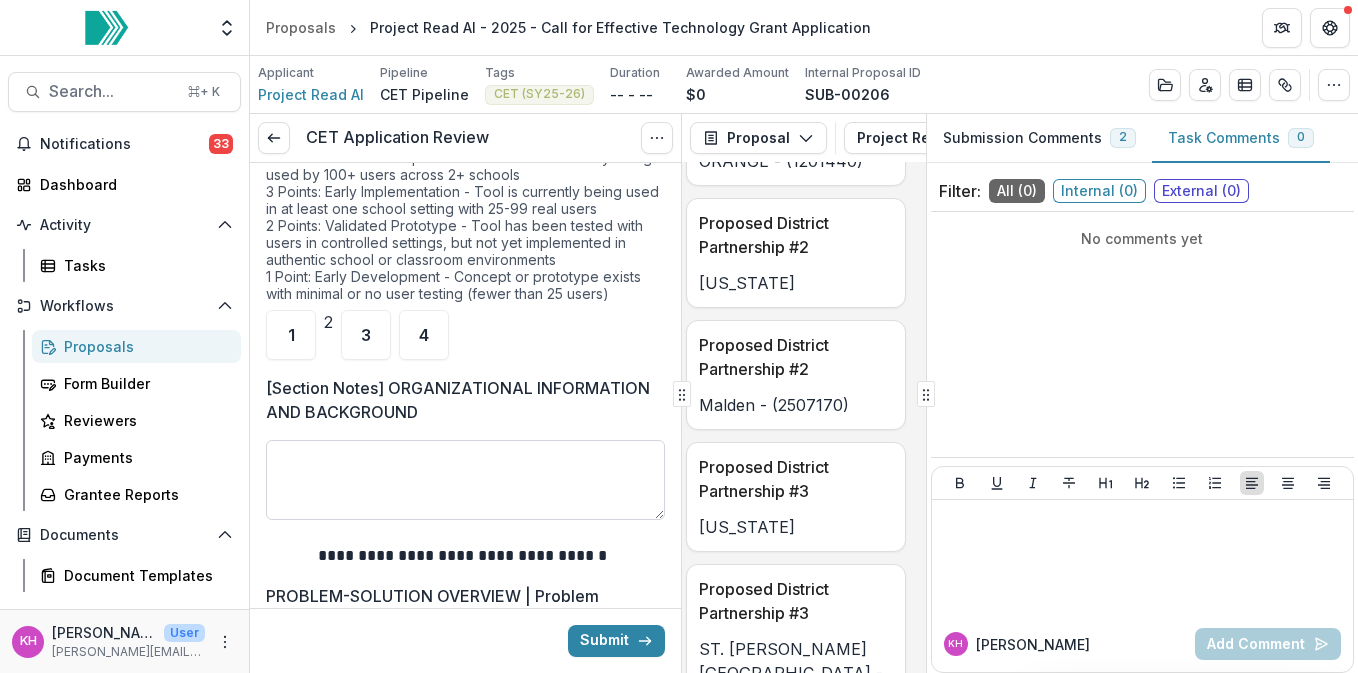 click on "[Section Notes] ORGANIZATIONAL INFORMATION AND BACKGROUND" at bounding box center (465, 480) 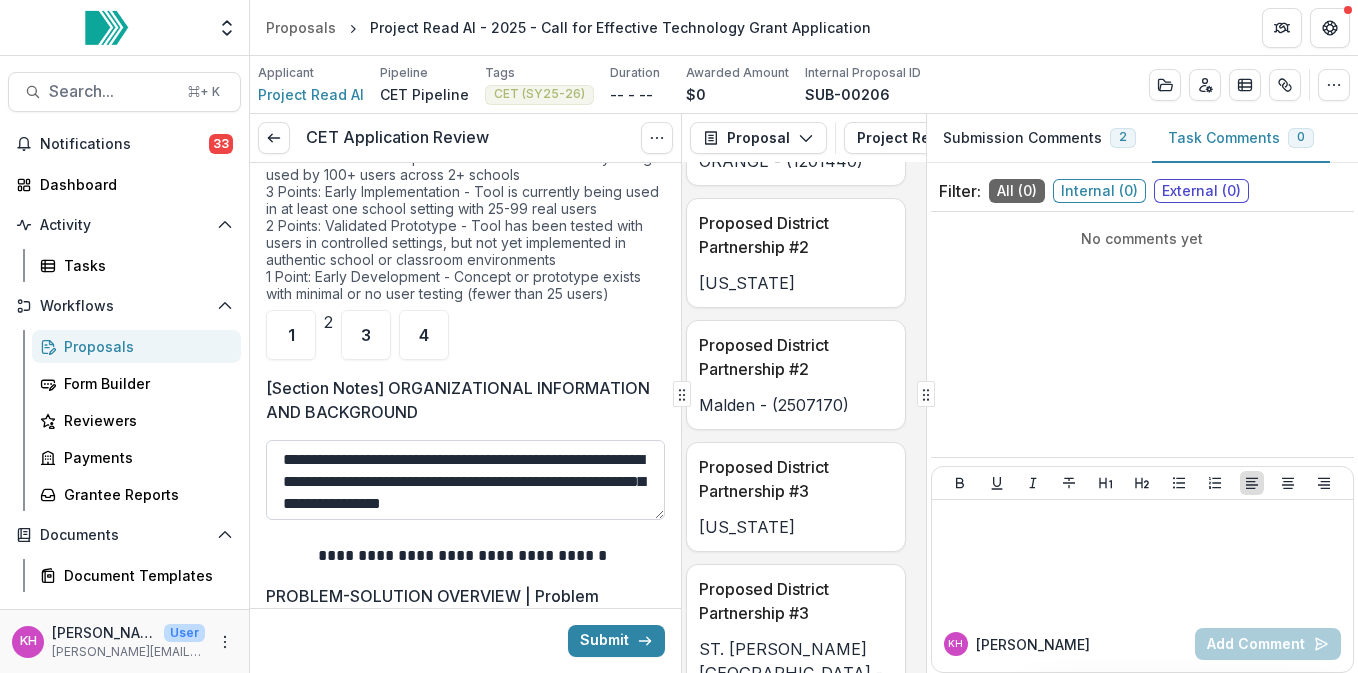scroll, scrollTop: 4, scrollLeft: 0, axis: vertical 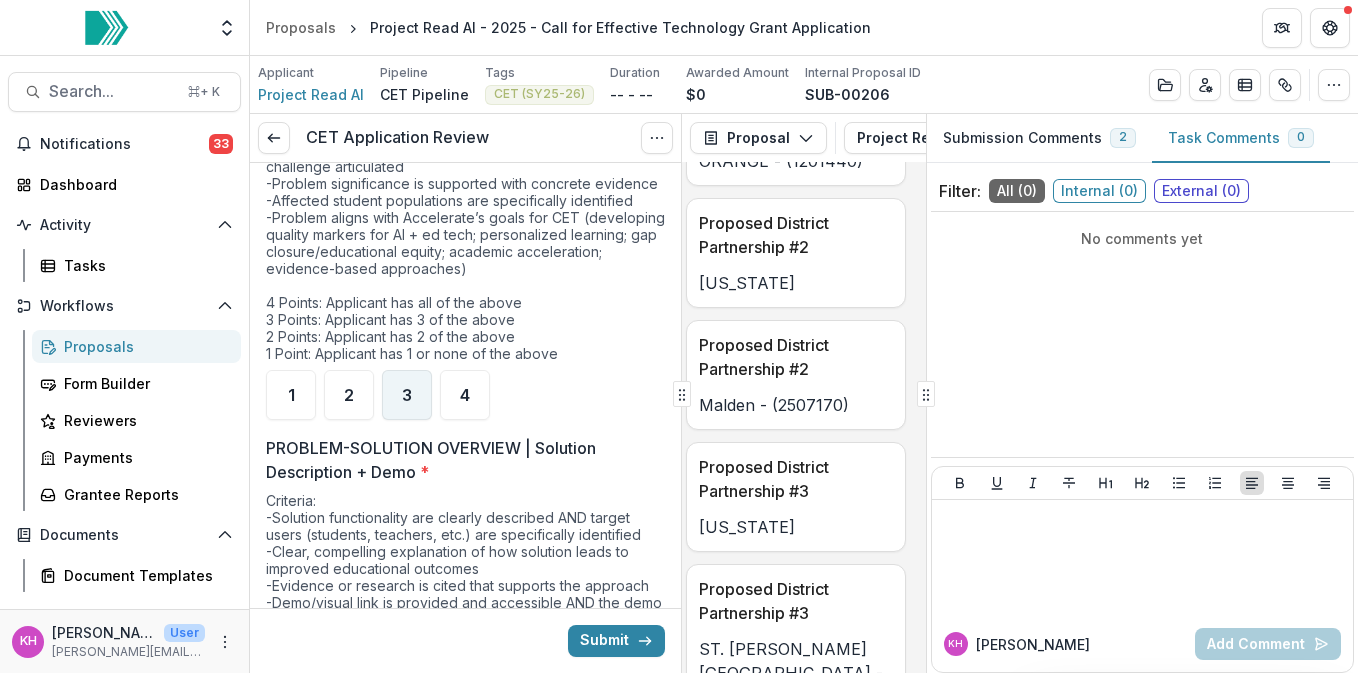 click on "3" at bounding box center (407, 395) 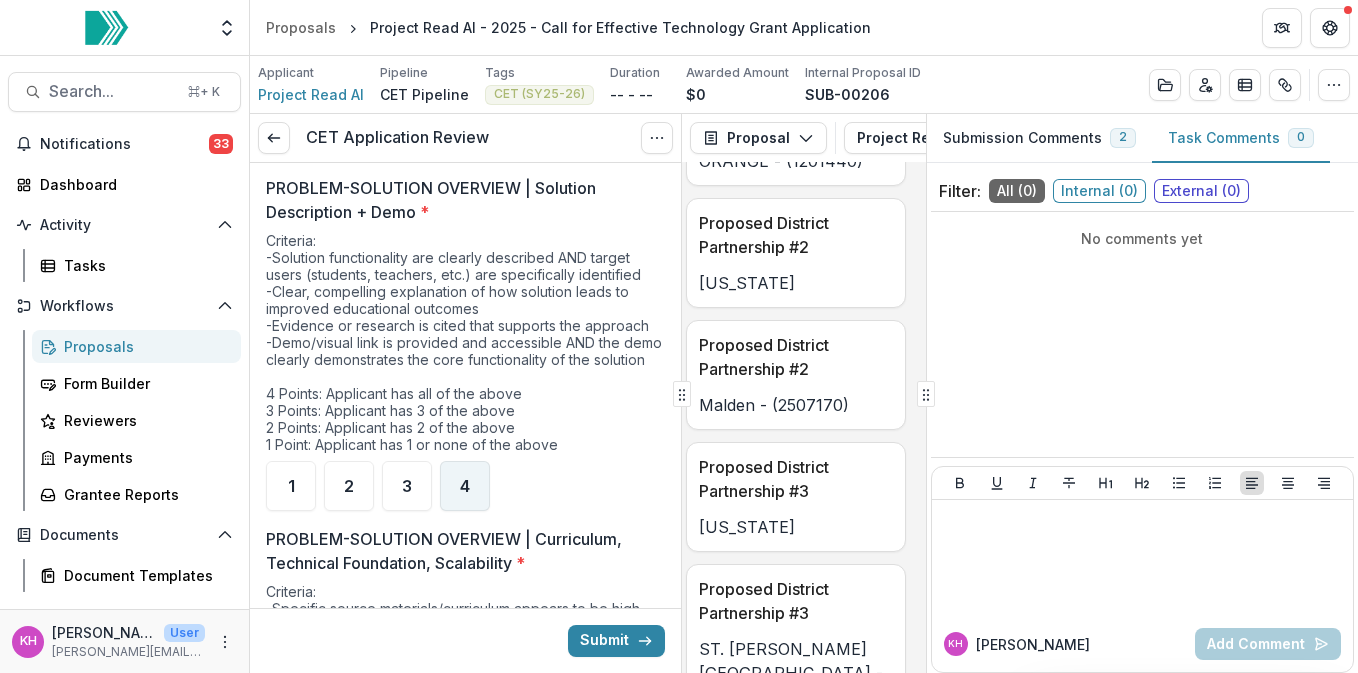 scroll, scrollTop: 1816, scrollLeft: 0, axis: vertical 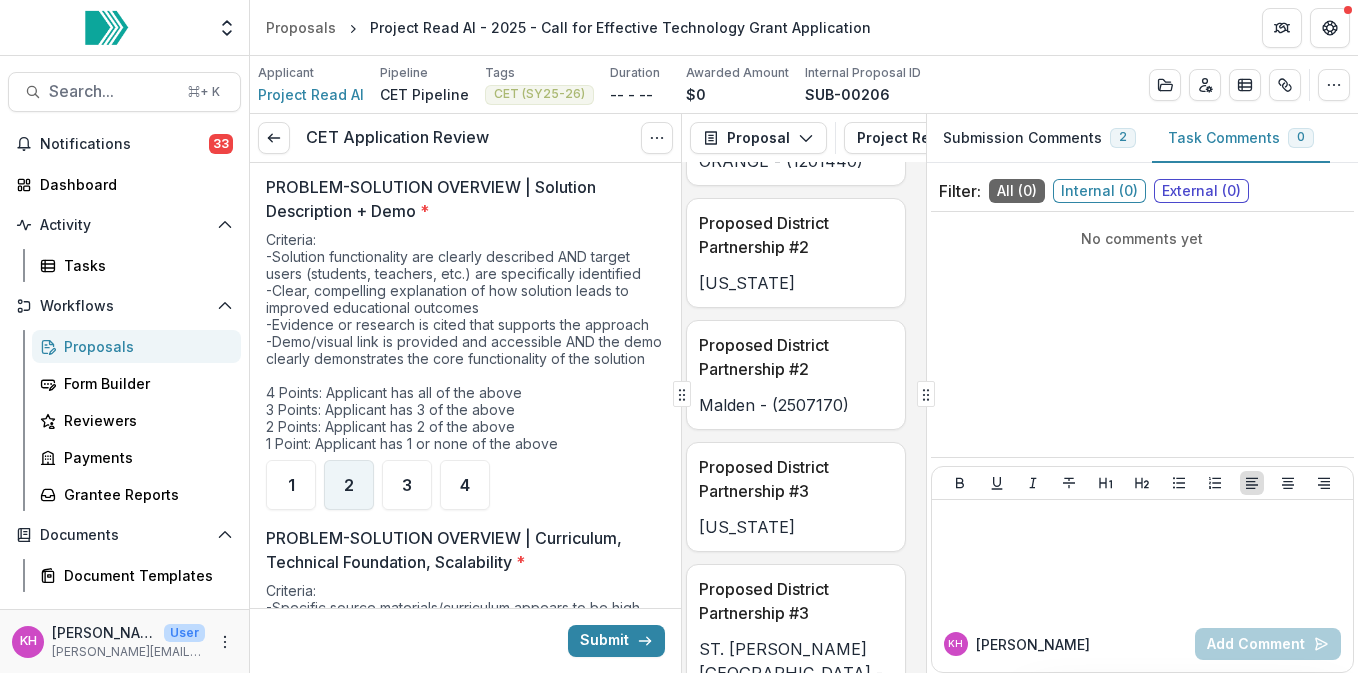 type on "**********" 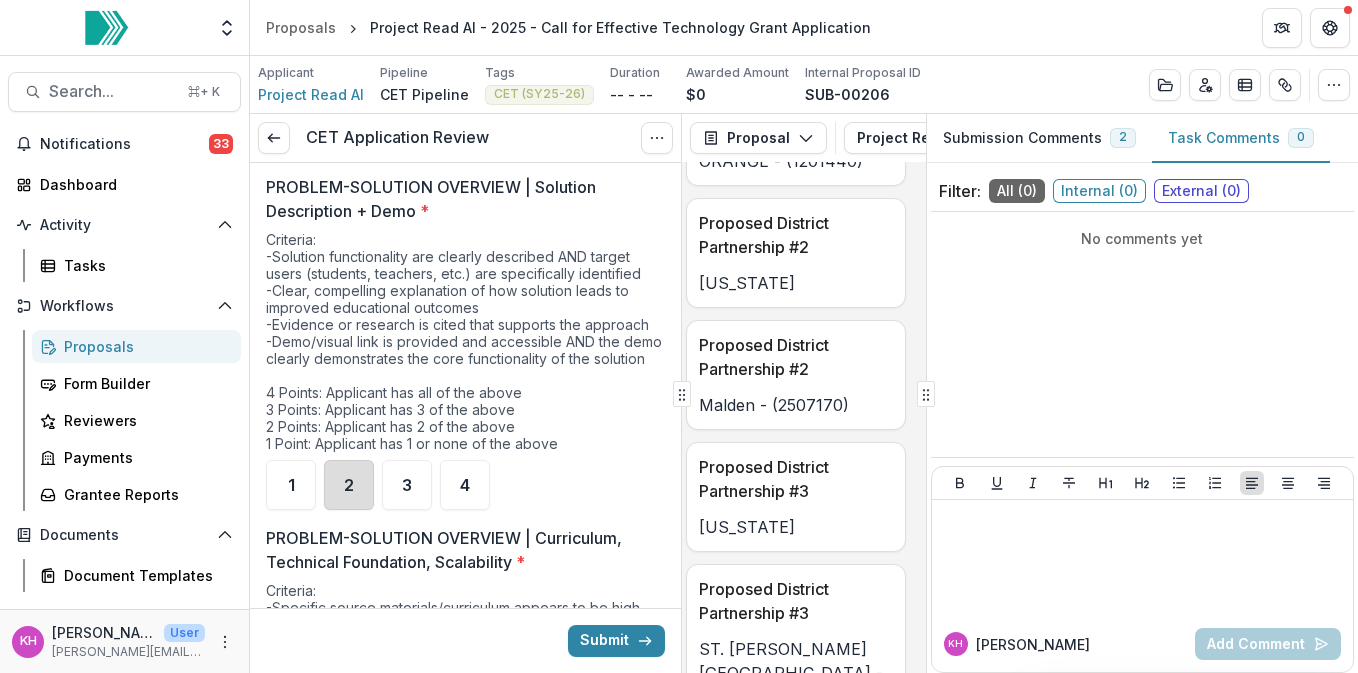 click on "2" at bounding box center [349, 485] 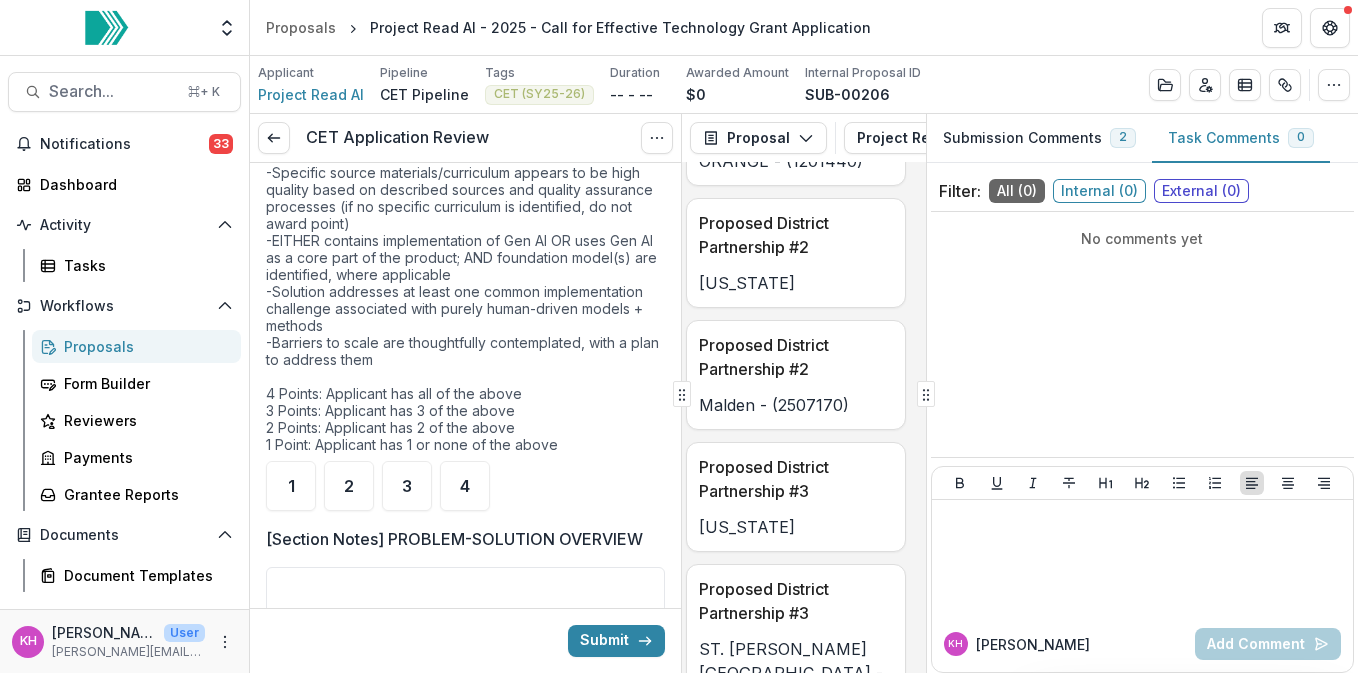 scroll, scrollTop: 2257, scrollLeft: 0, axis: vertical 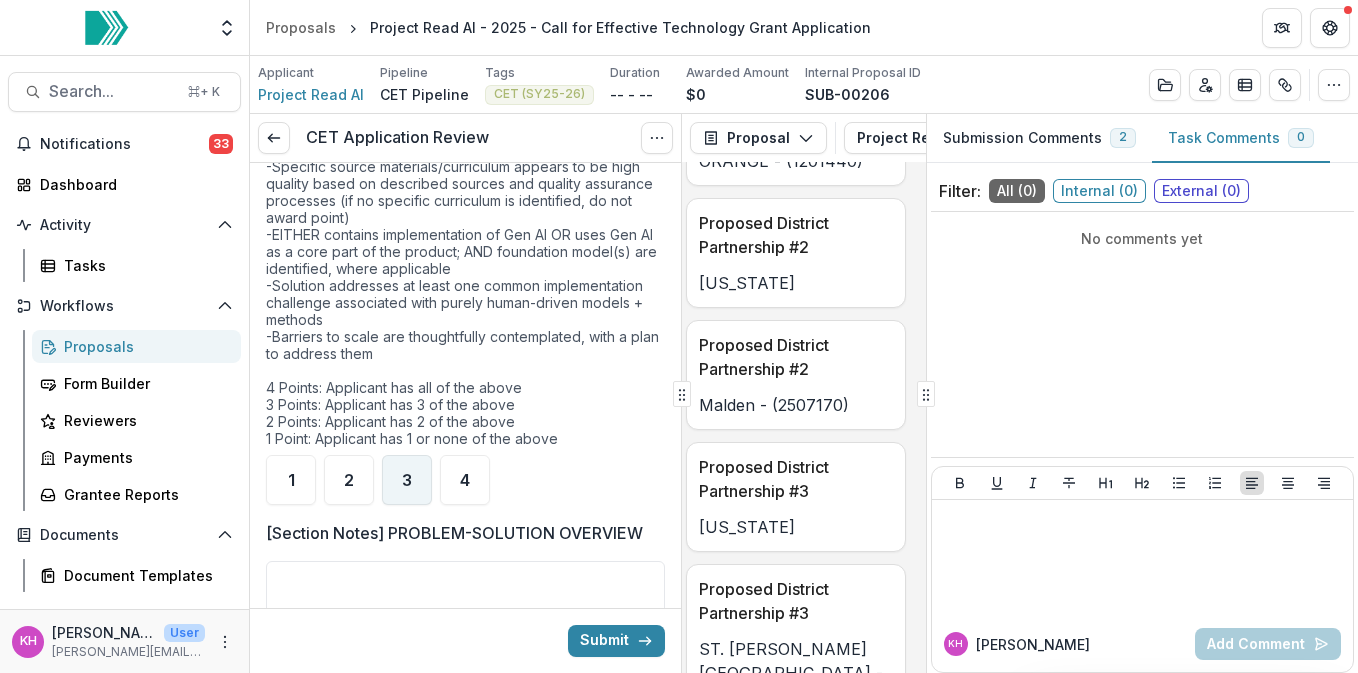 click on "3" at bounding box center (407, 480) 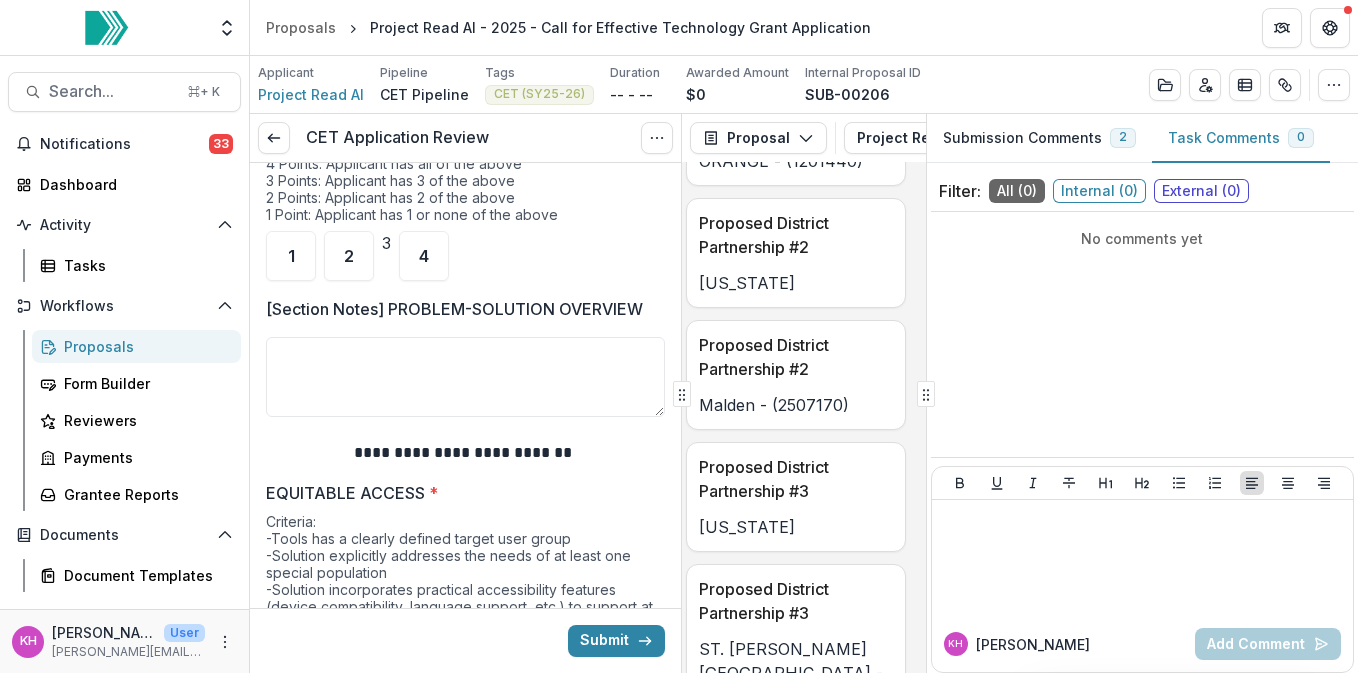 scroll, scrollTop: 2505, scrollLeft: 0, axis: vertical 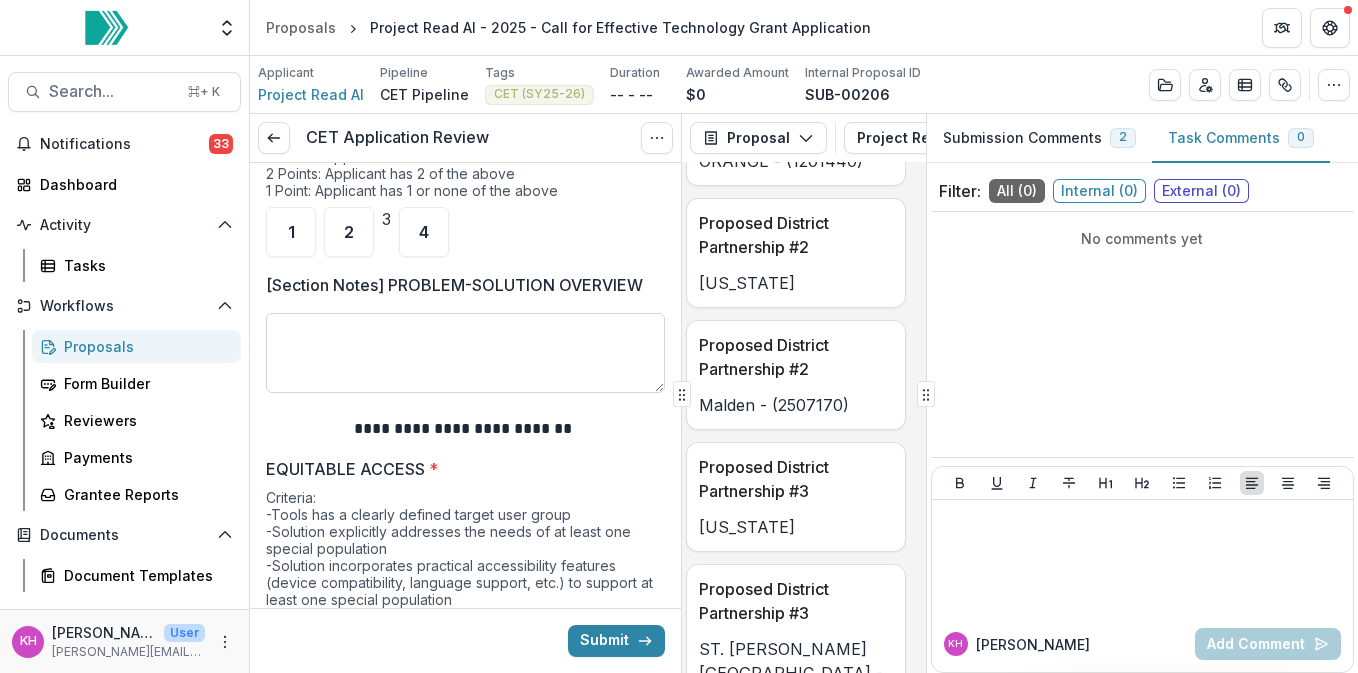 click on "[Section Notes] PROBLEM-SOLUTION OVERVIEW" at bounding box center (465, 353) 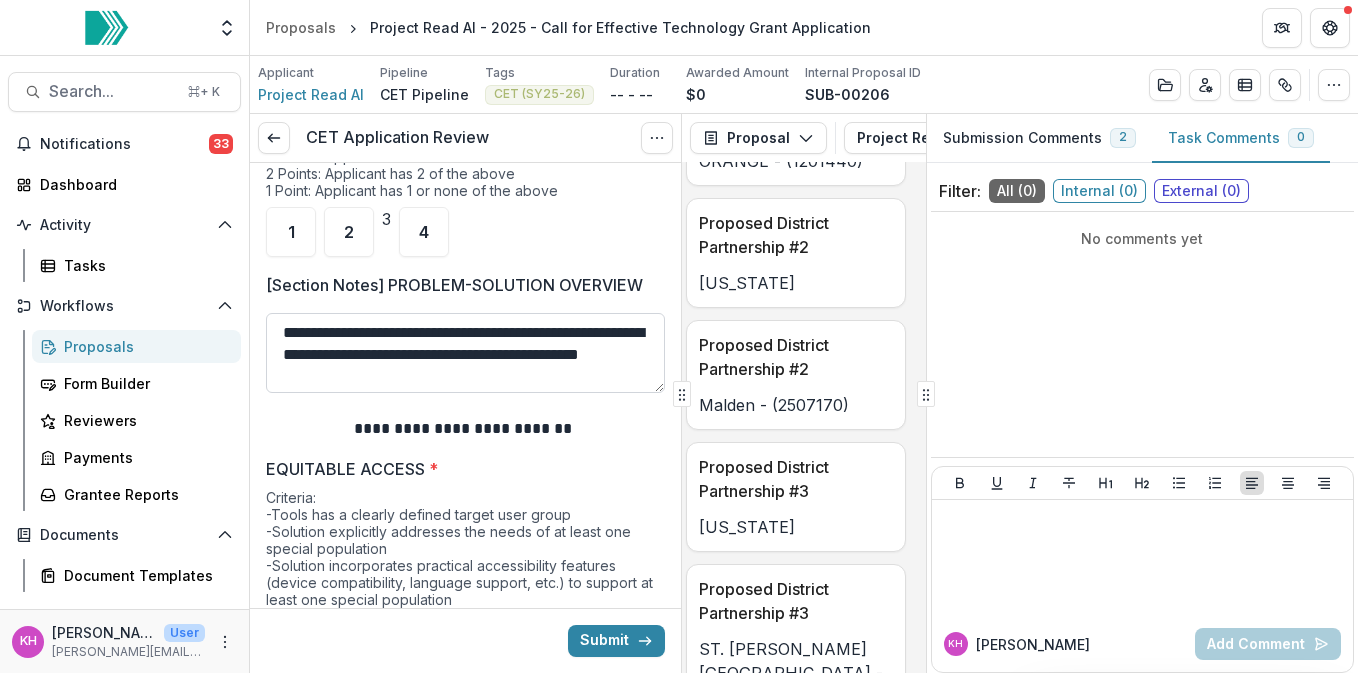 scroll, scrollTop: 4, scrollLeft: 0, axis: vertical 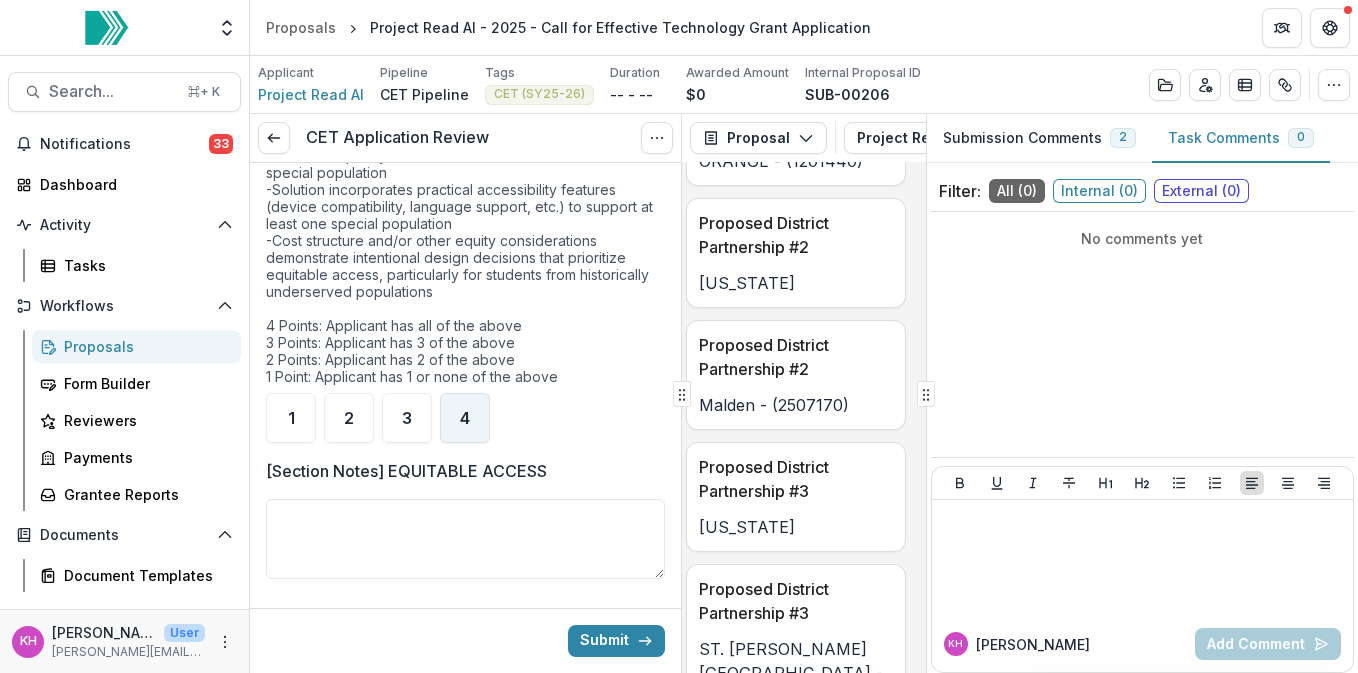 click on "4" at bounding box center [465, 418] 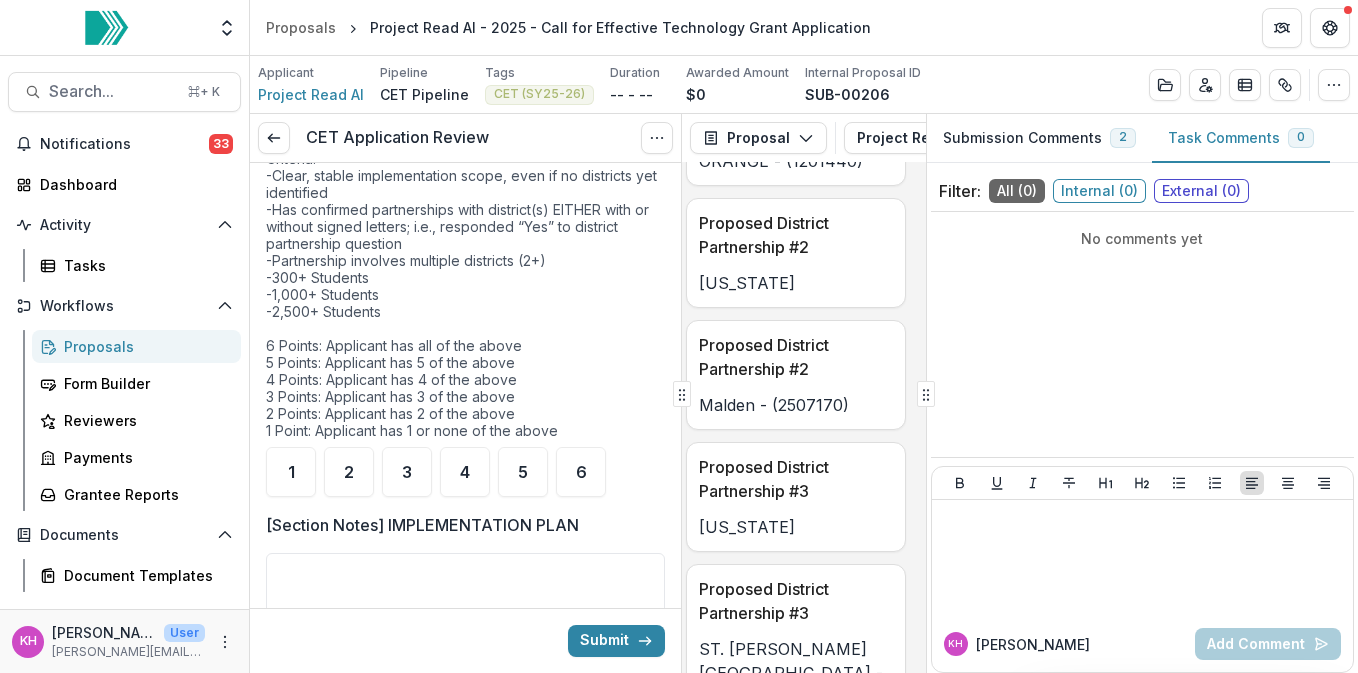 scroll, scrollTop: 3420, scrollLeft: 0, axis: vertical 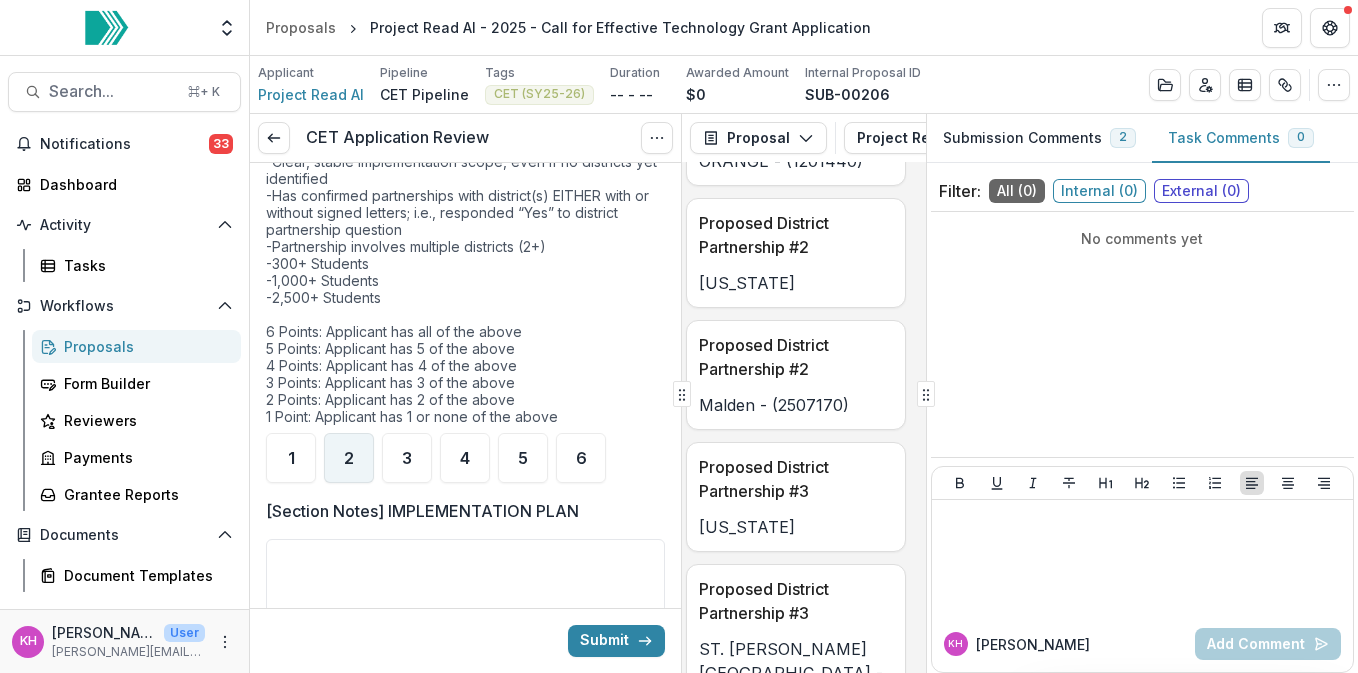 click on "2" at bounding box center (349, 458) 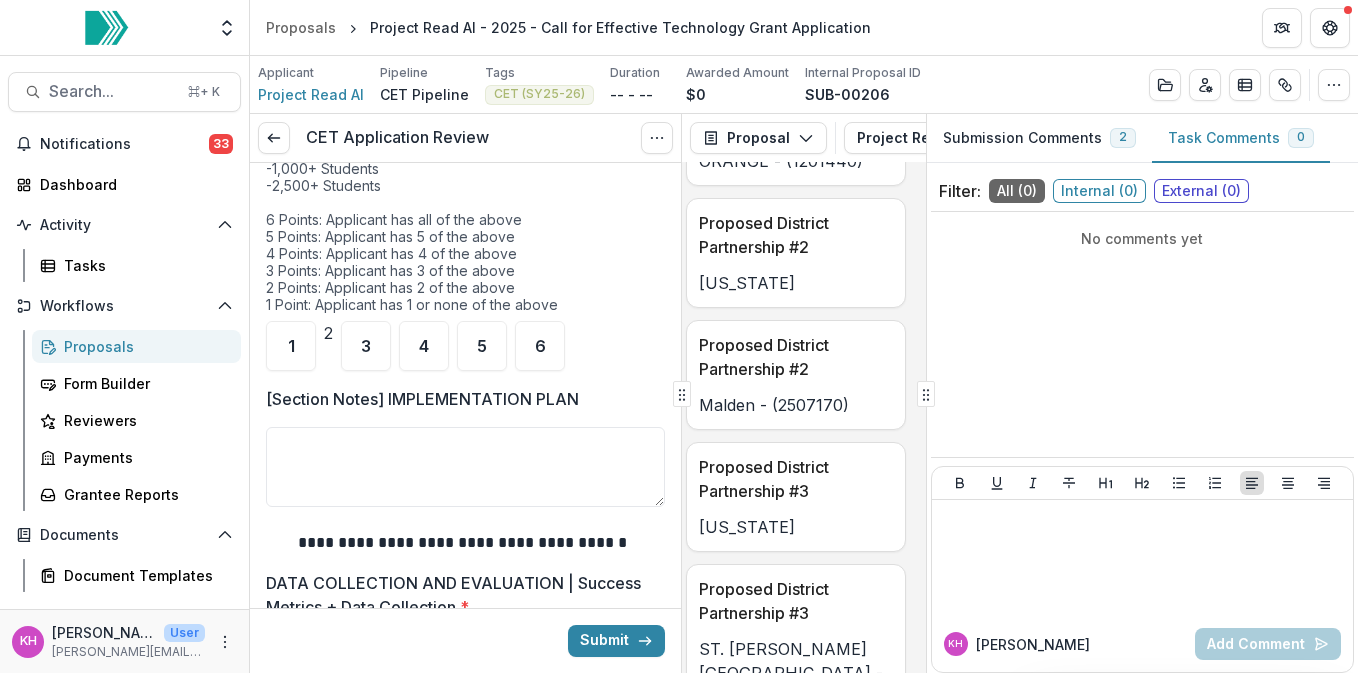scroll, scrollTop: 3600, scrollLeft: 0, axis: vertical 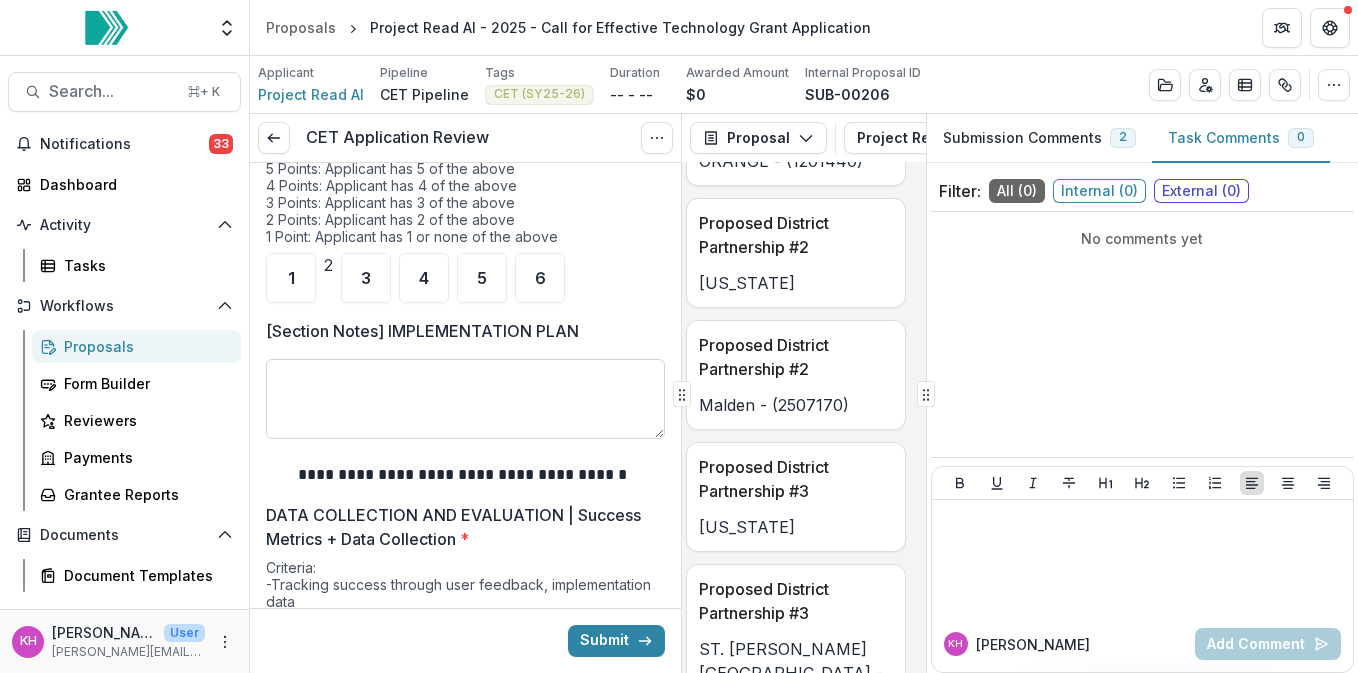 type on "**********" 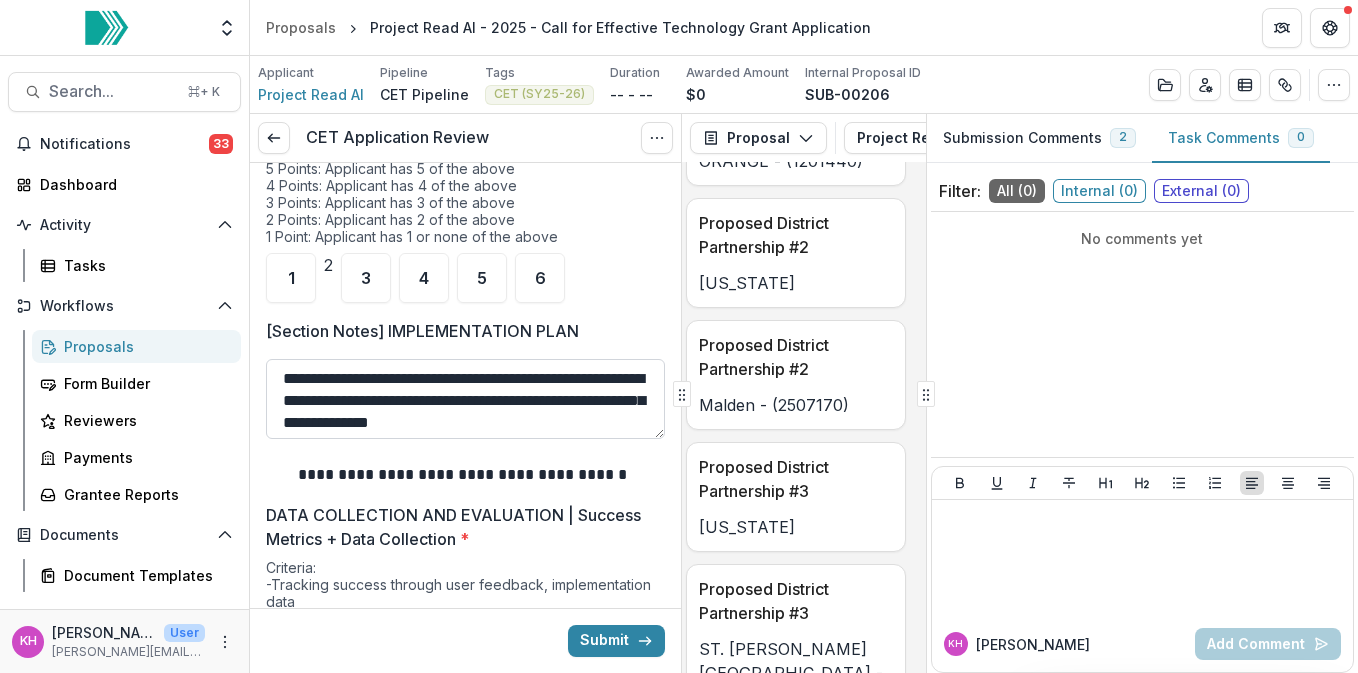 scroll, scrollTop: 4, scrollLeft: 0, axis: vertical 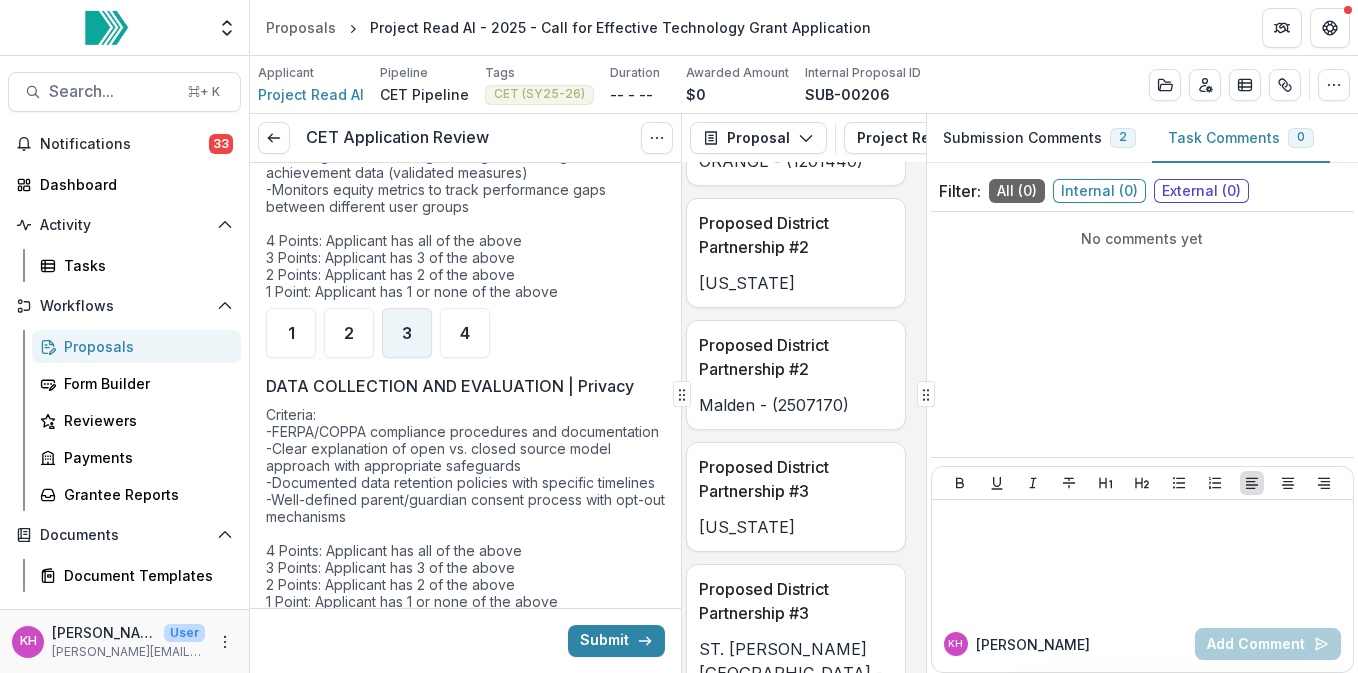 click on "3" at bounding box center [407, 333] 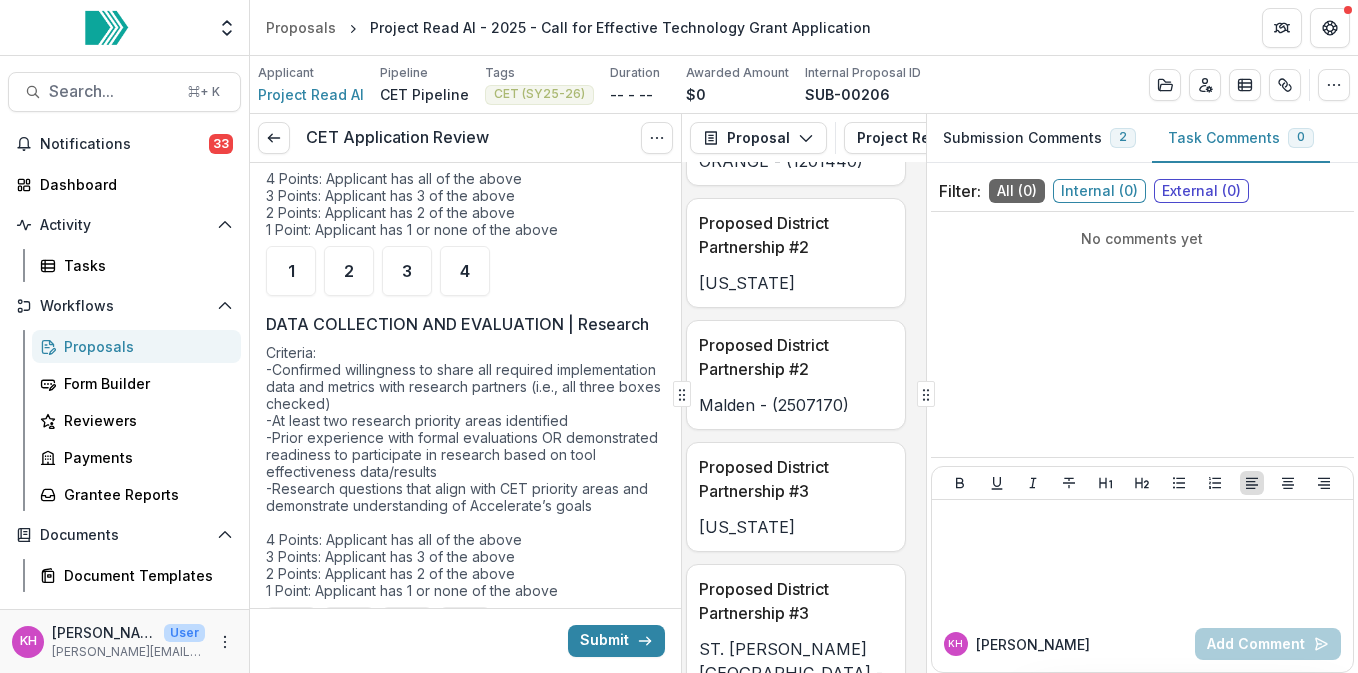 scroll, scrollTop: 4460, scrollLeft: 0, axis: vertical 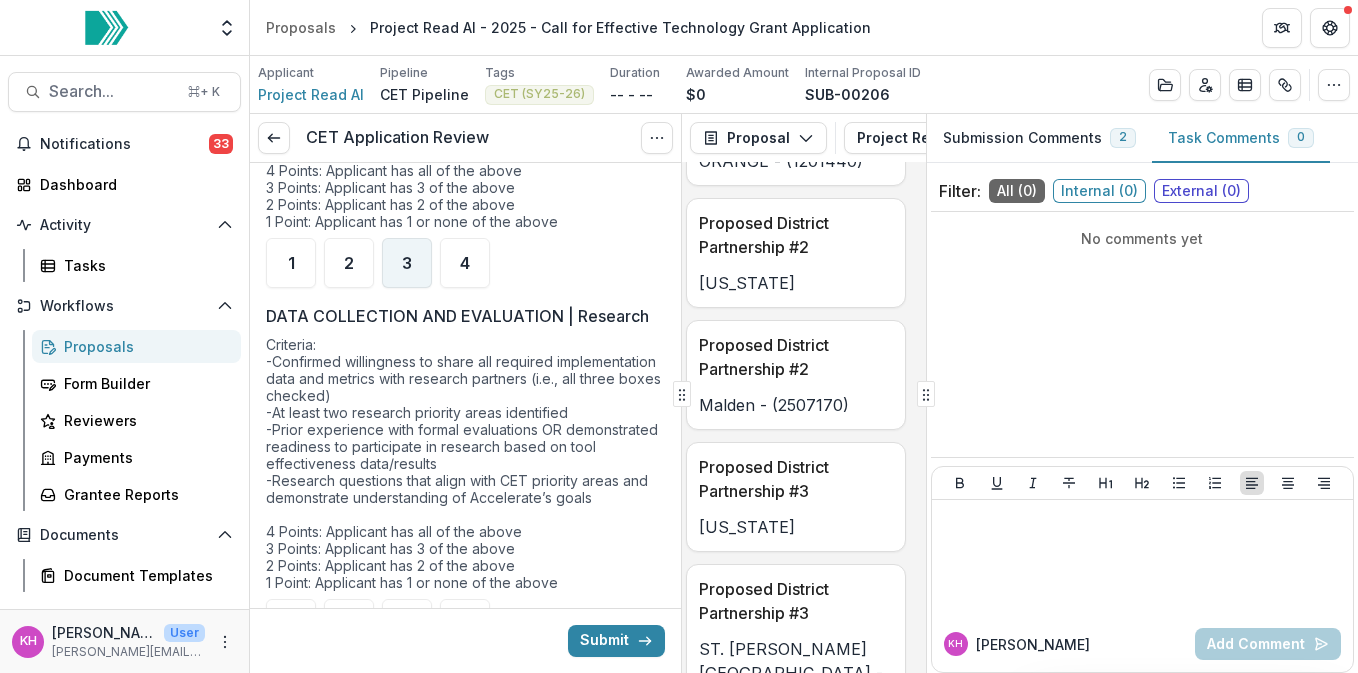 click on "3" at bounding box center [407, 263] 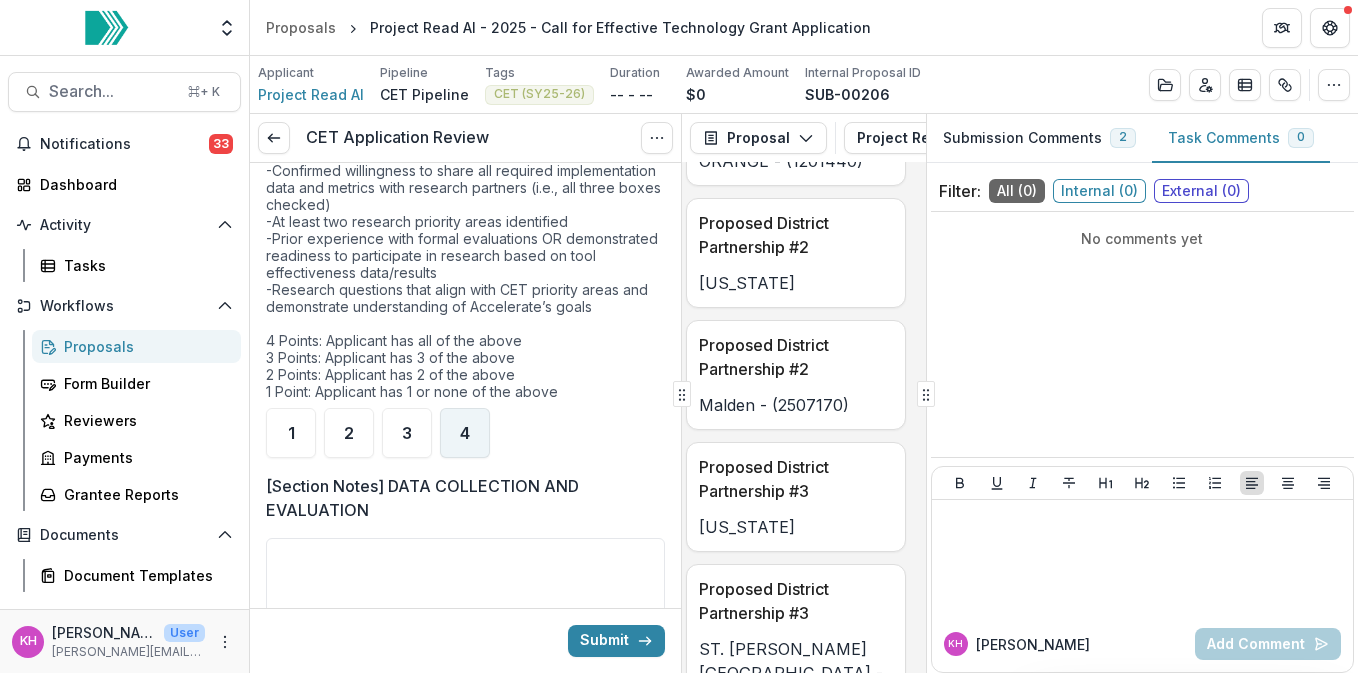 scroll, scrollTop: 4556, scrollLeft: 0, axis: vertical 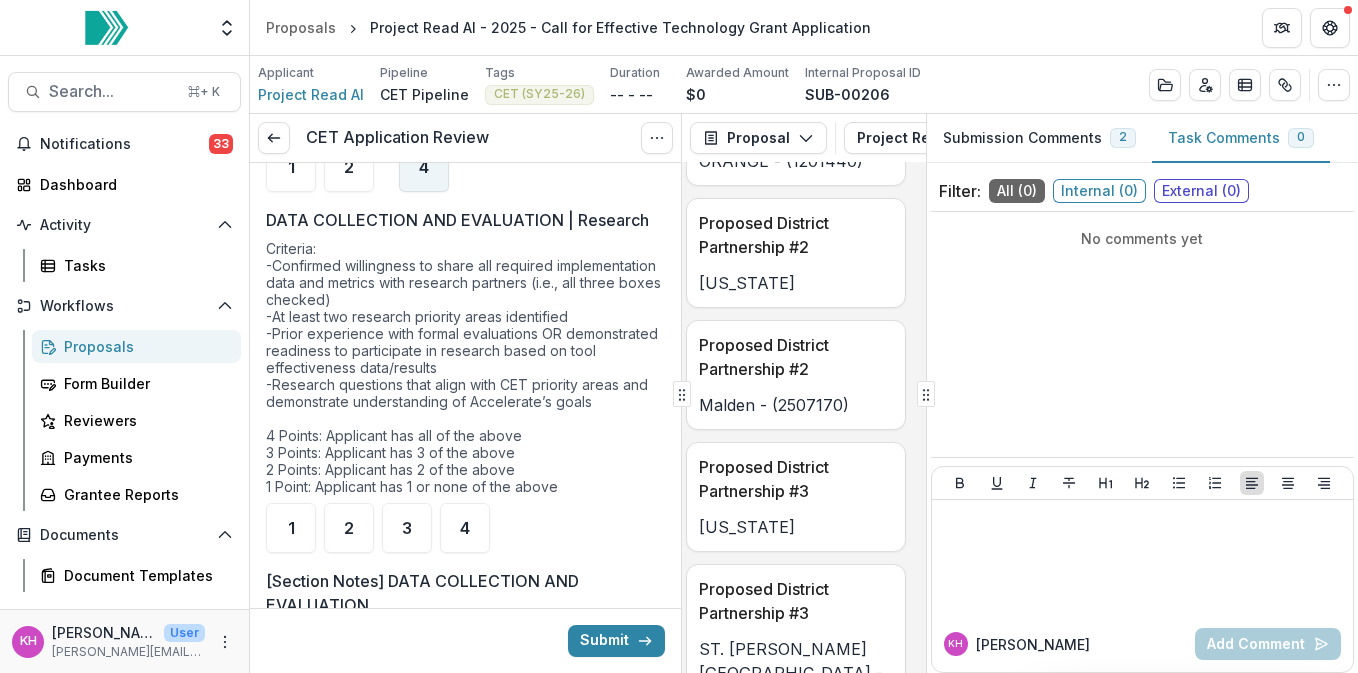 click on "4" at bounding box center (424, 167) 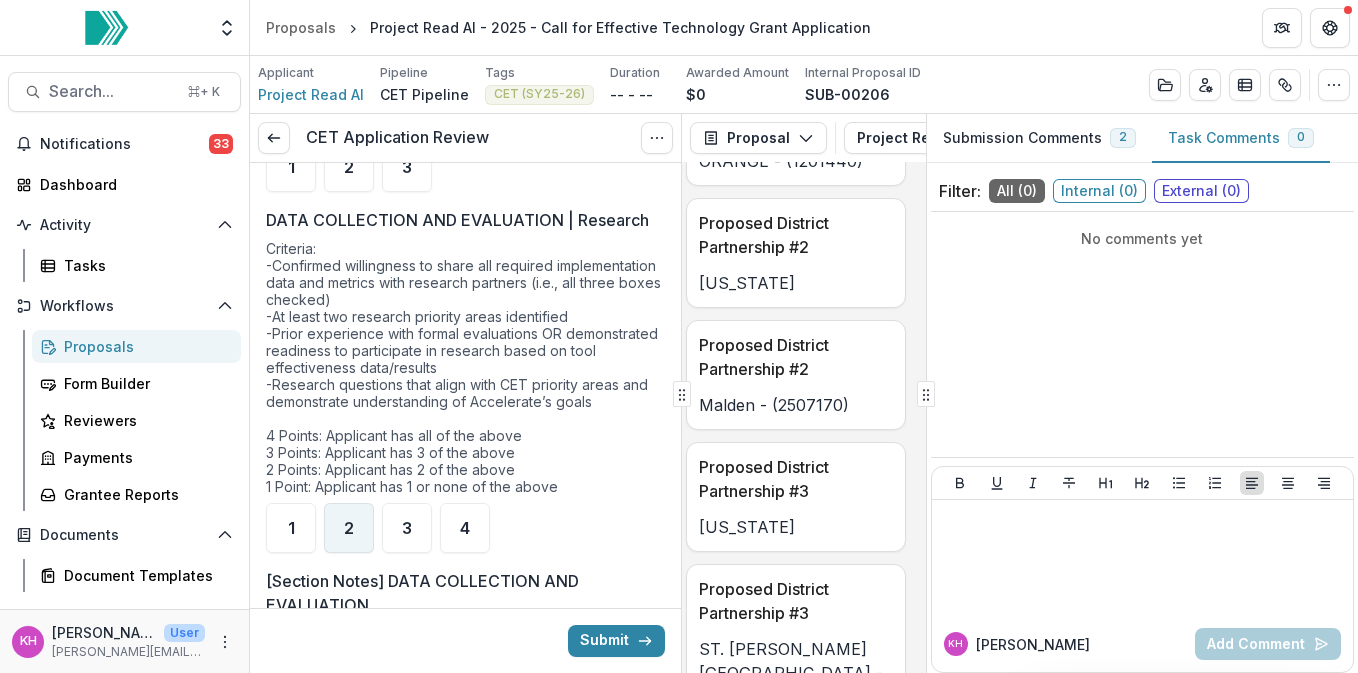 click on "2" at bounding box center (349, 528) 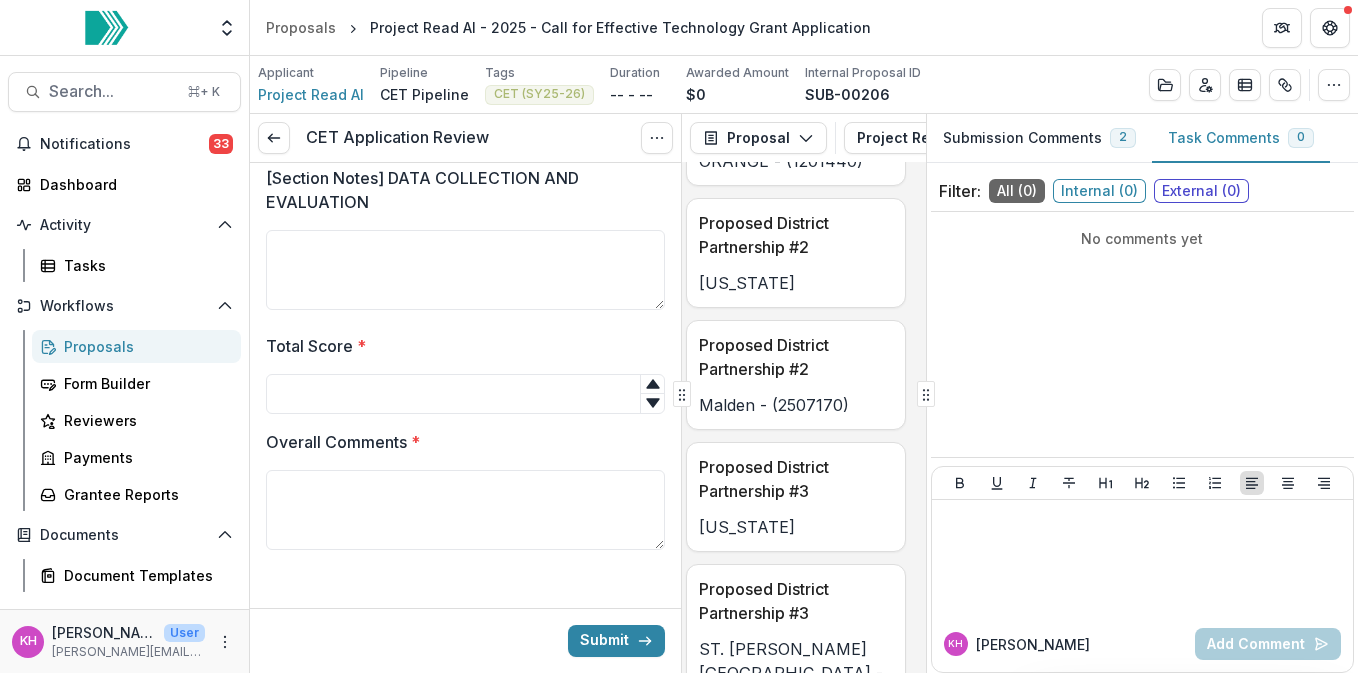 scroll, scrollTop: 5007, scrollLeft: 0, axis: vertical 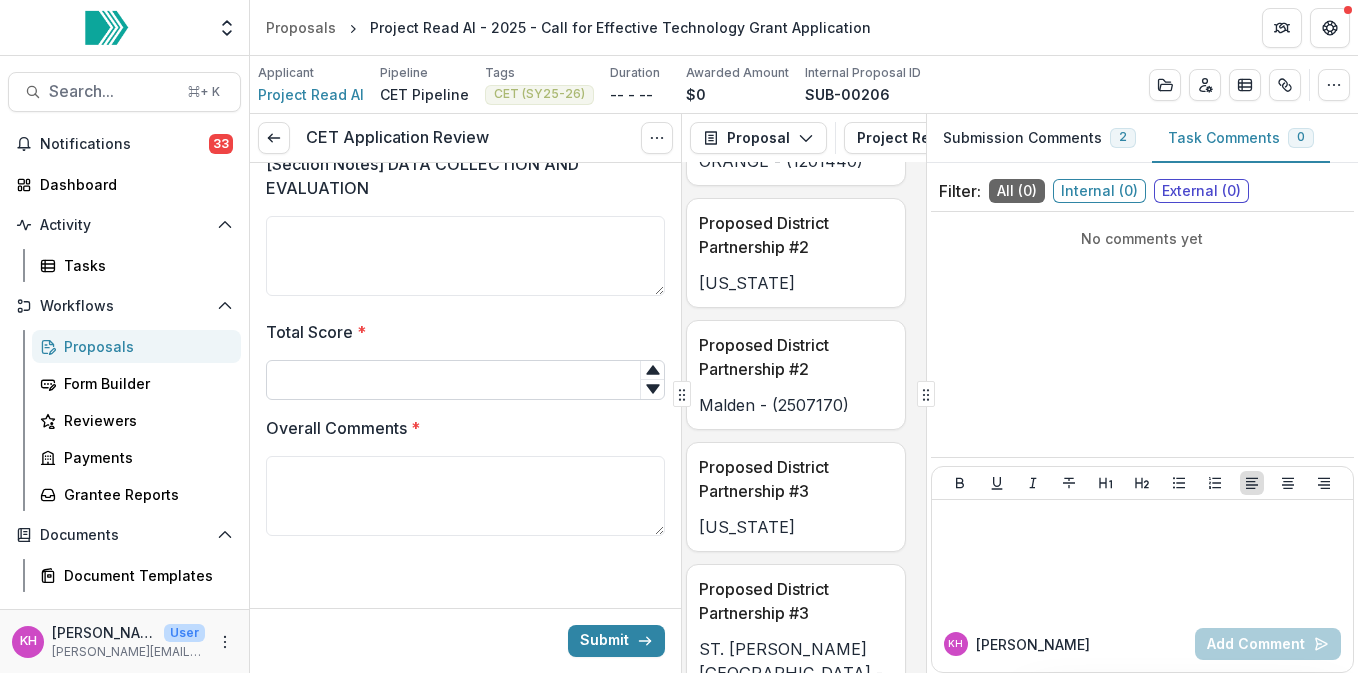 type on "**********" 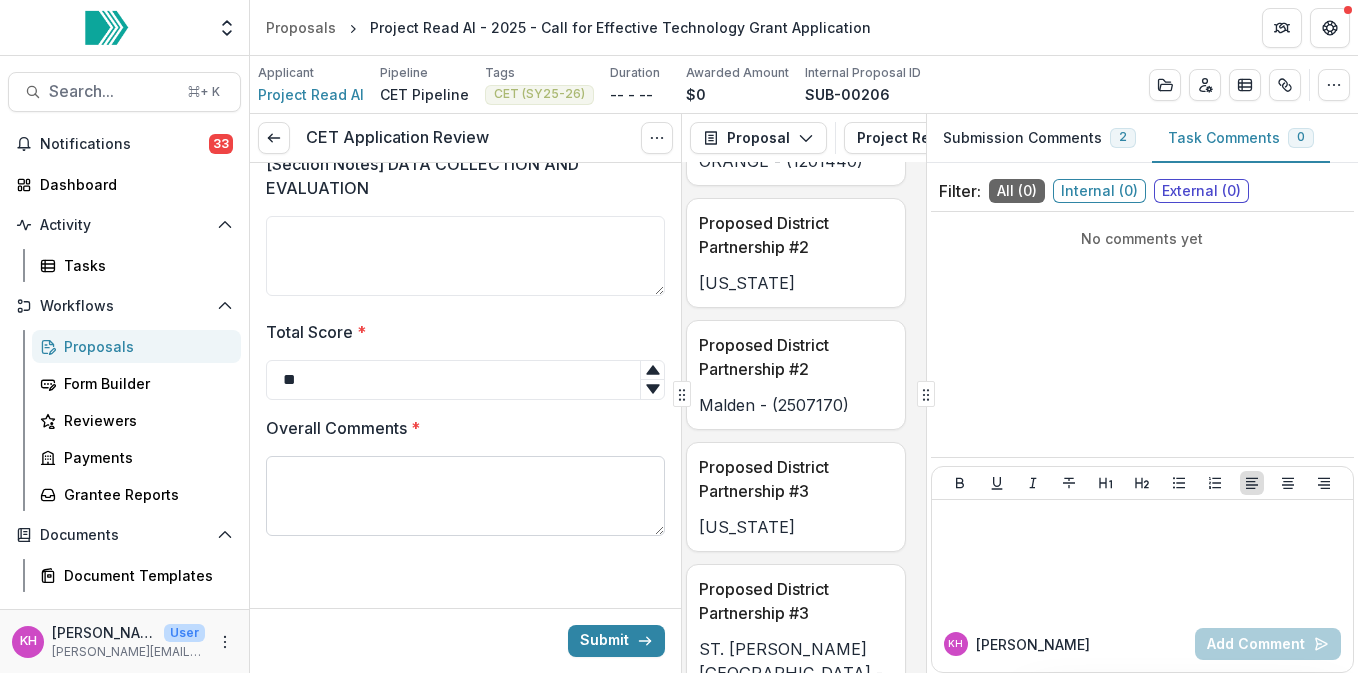 type on "**" 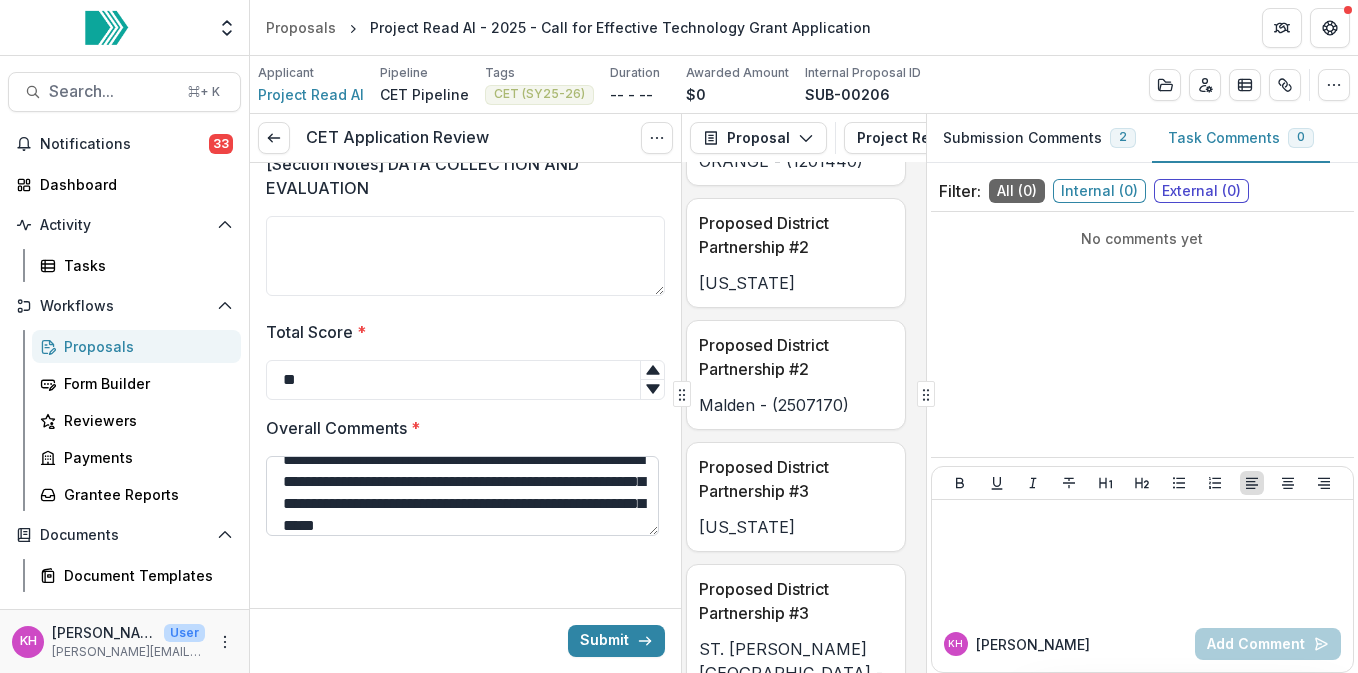 scroll, scrollTop: 38, scrollLeft: 0, axis: vertical 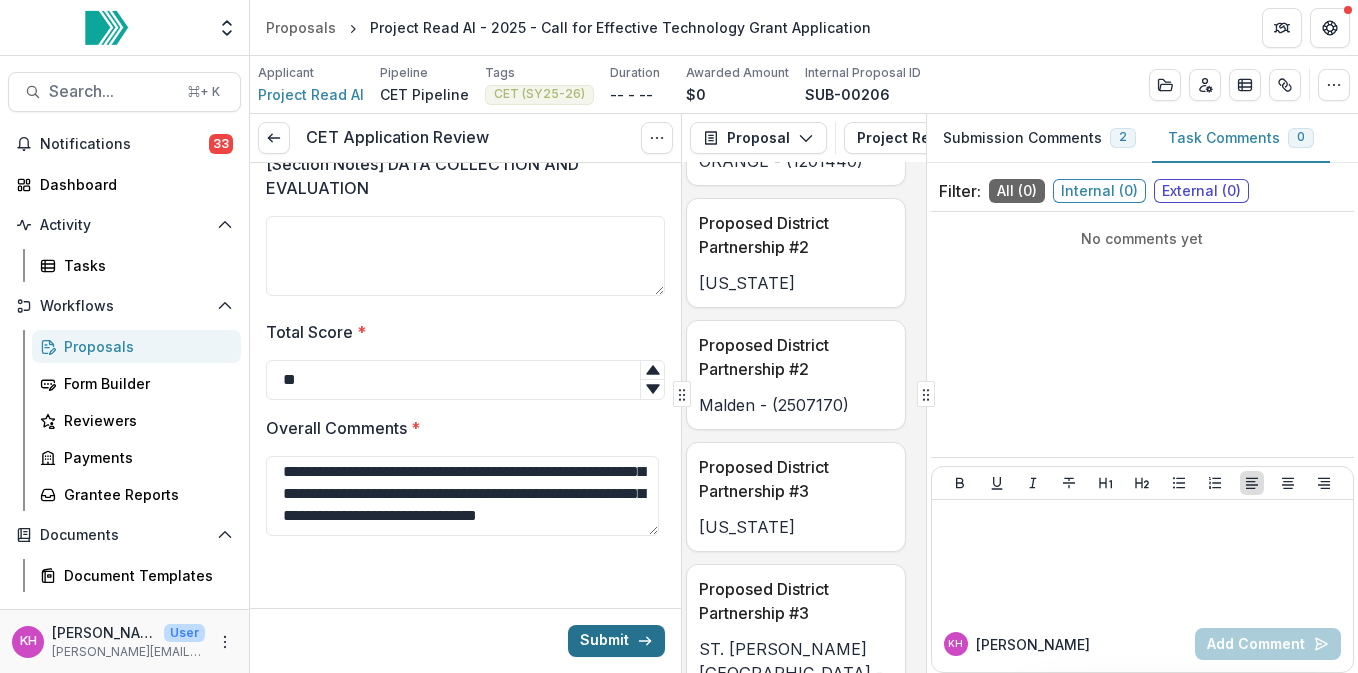 type on "**********" 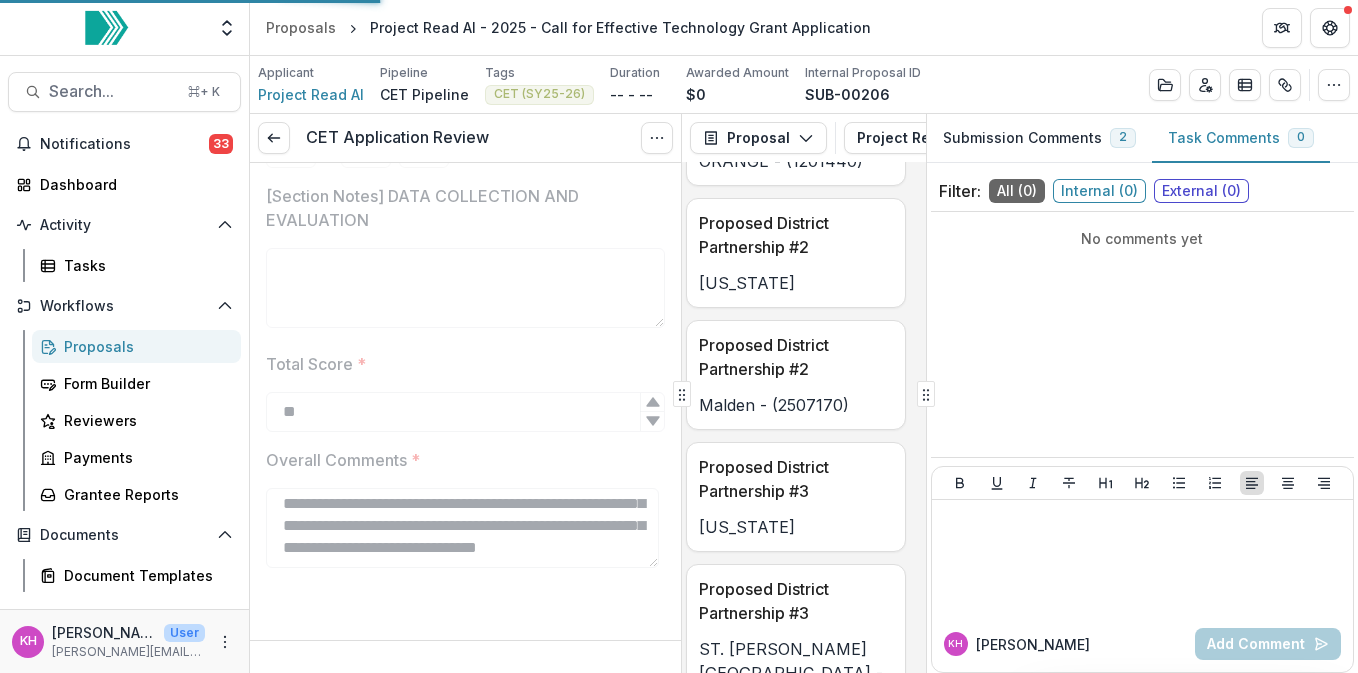 scroll, scrollTop: 4975, scrollLeft: 0, axis: vertical 